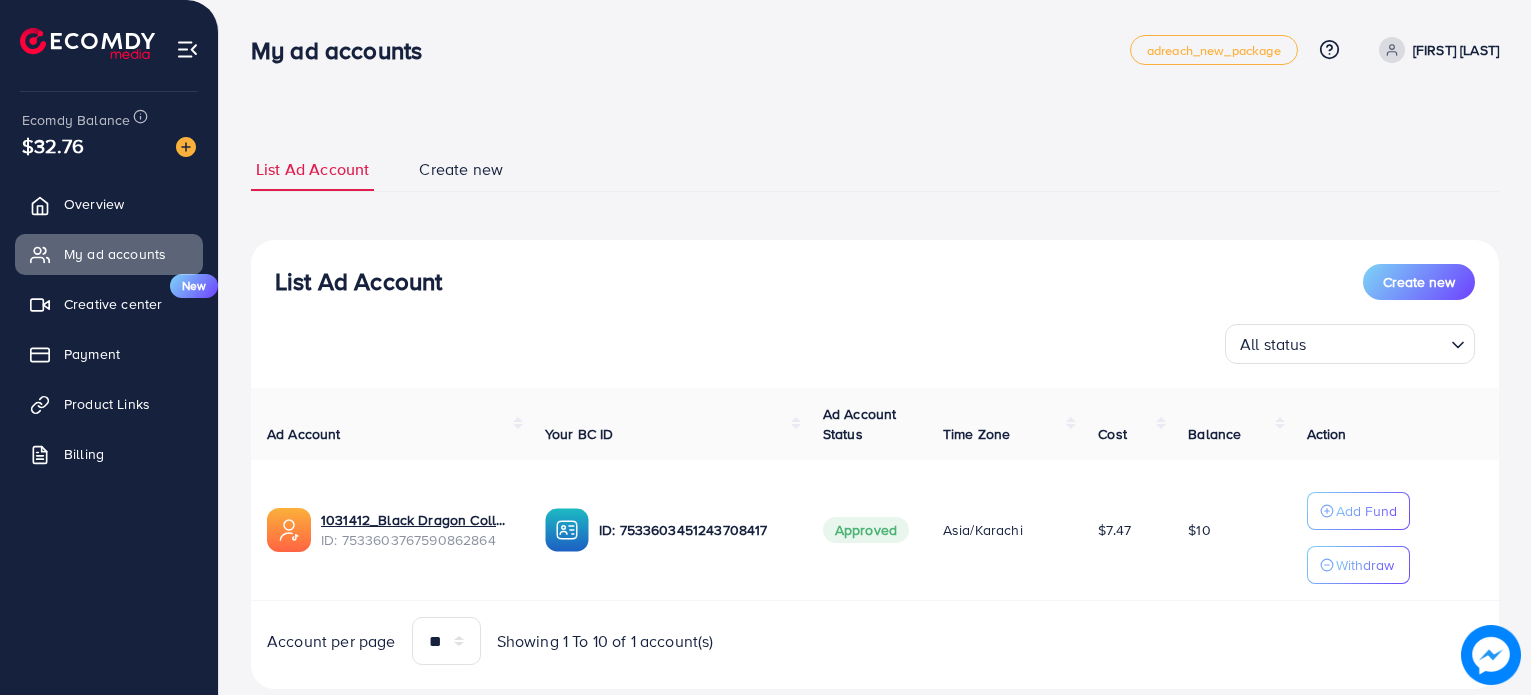 scroll, scrollTop: 48, scrollLeft: 0, axis: vertical 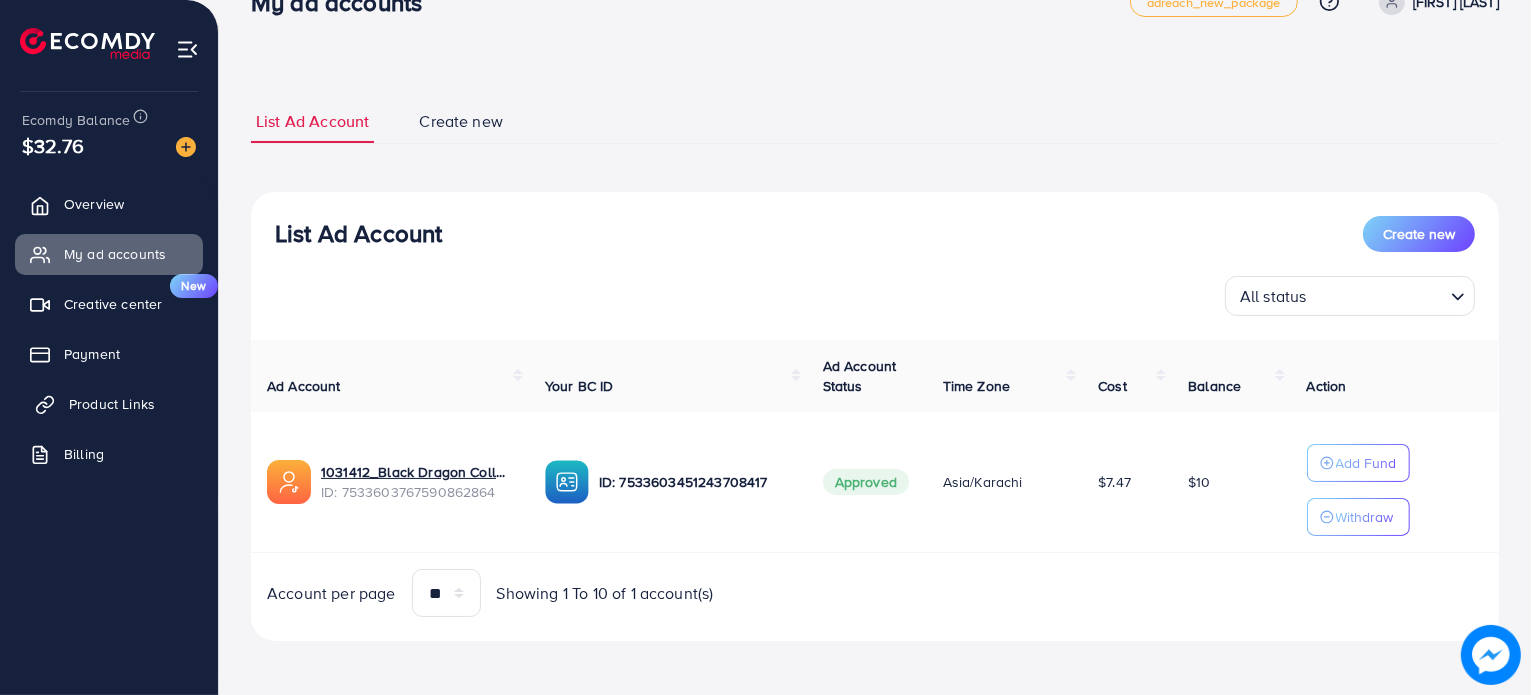 click on "Product Links" at bounding box center [112, 404] 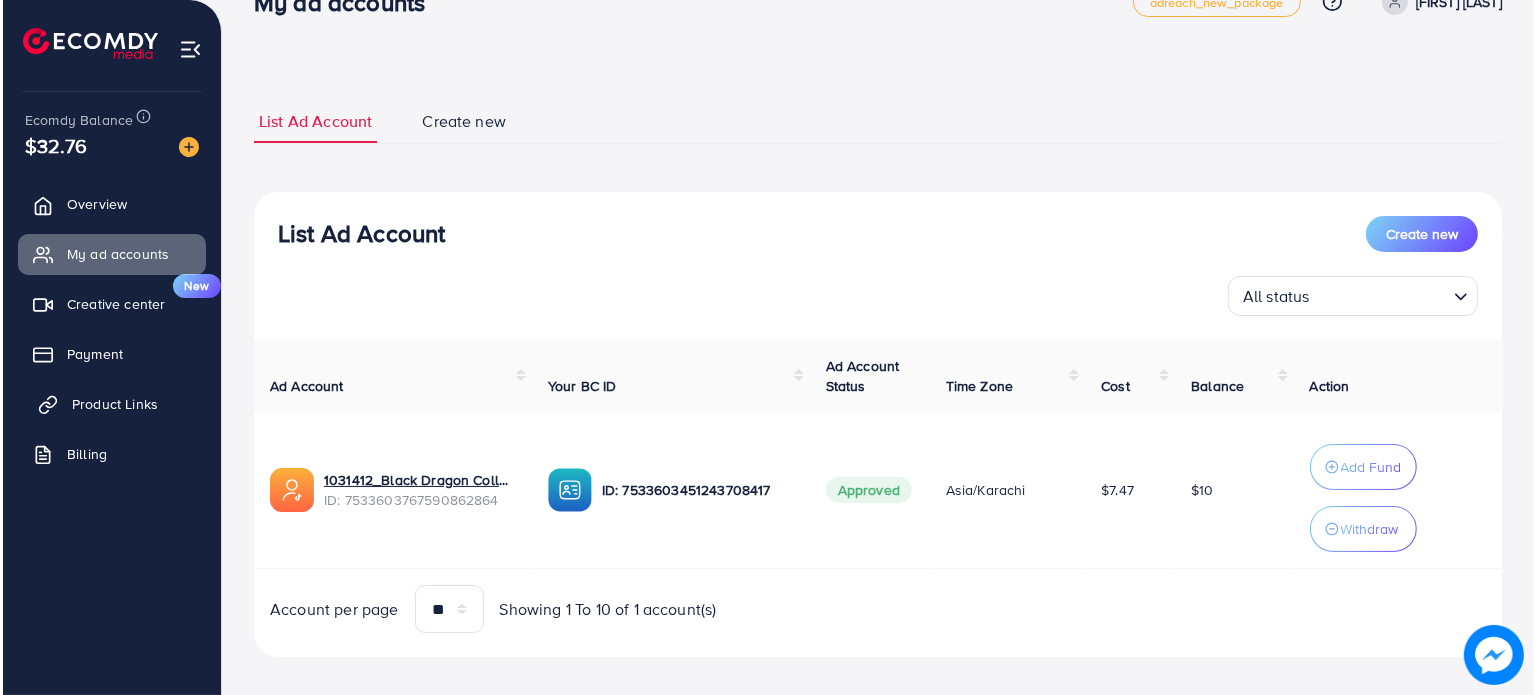 scroll, scrollTop: 0, scrollLeft: 0, axis: both 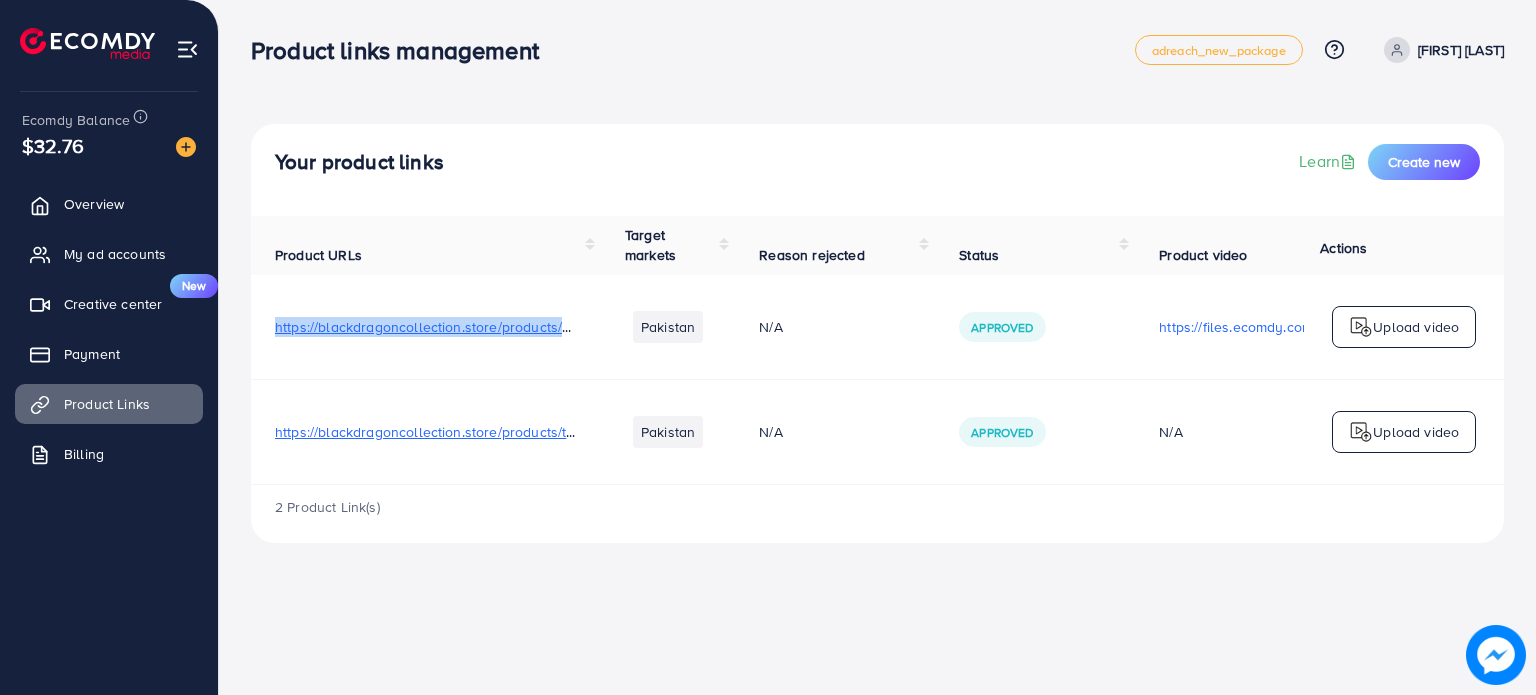 drag, startPoint x: 268, startPoint y: 324, endPoint x: 596, endPoint y: 323, distance: 328.00153 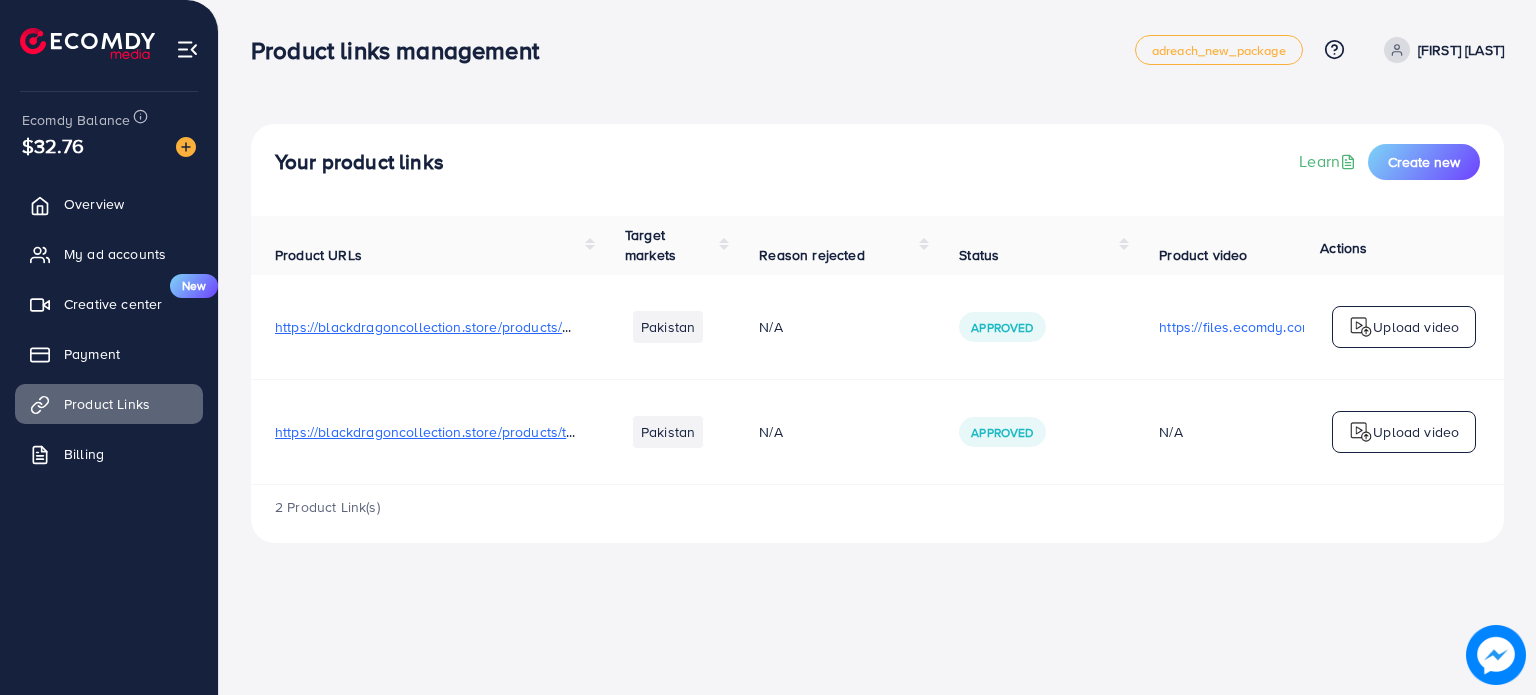 scroll, scrollTop: 0, scrollLeft: 0, axis: both 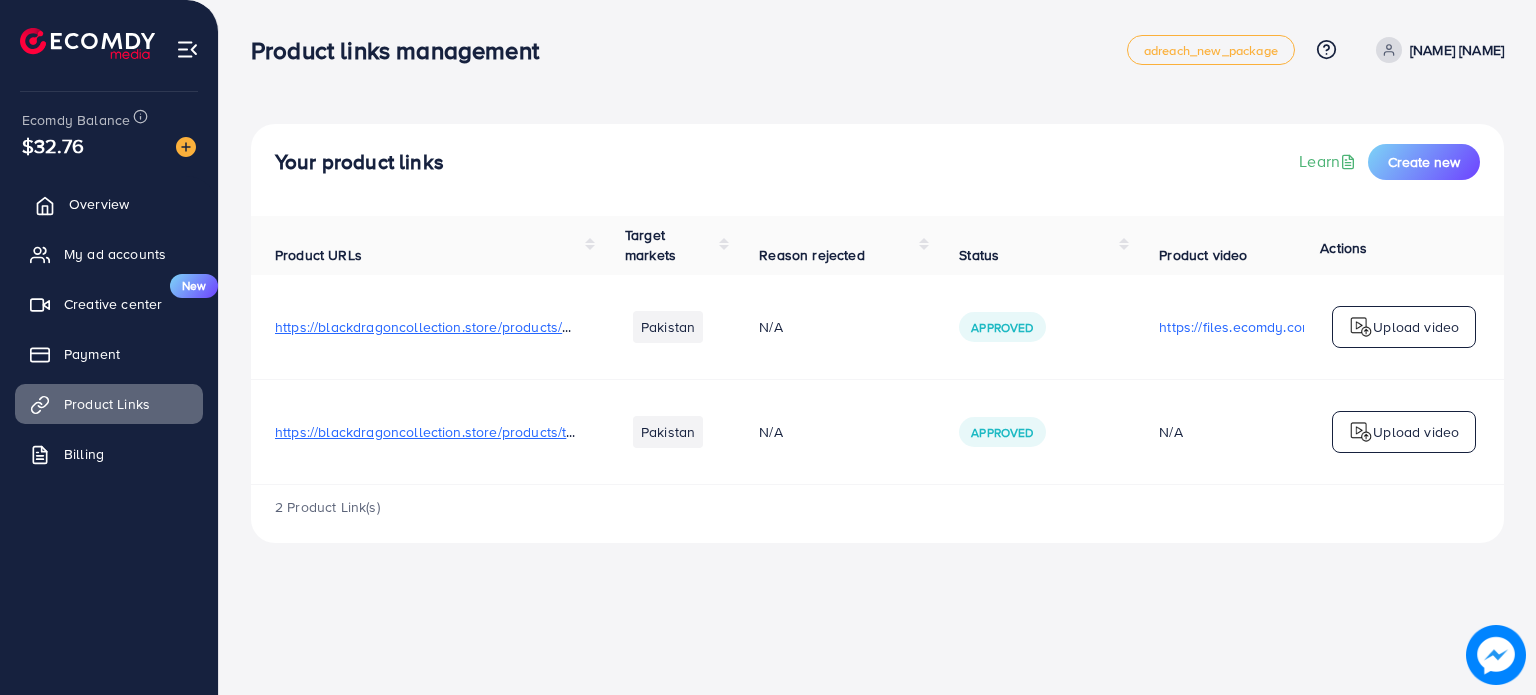 click on "Overview" at bounding box center (99, 204) 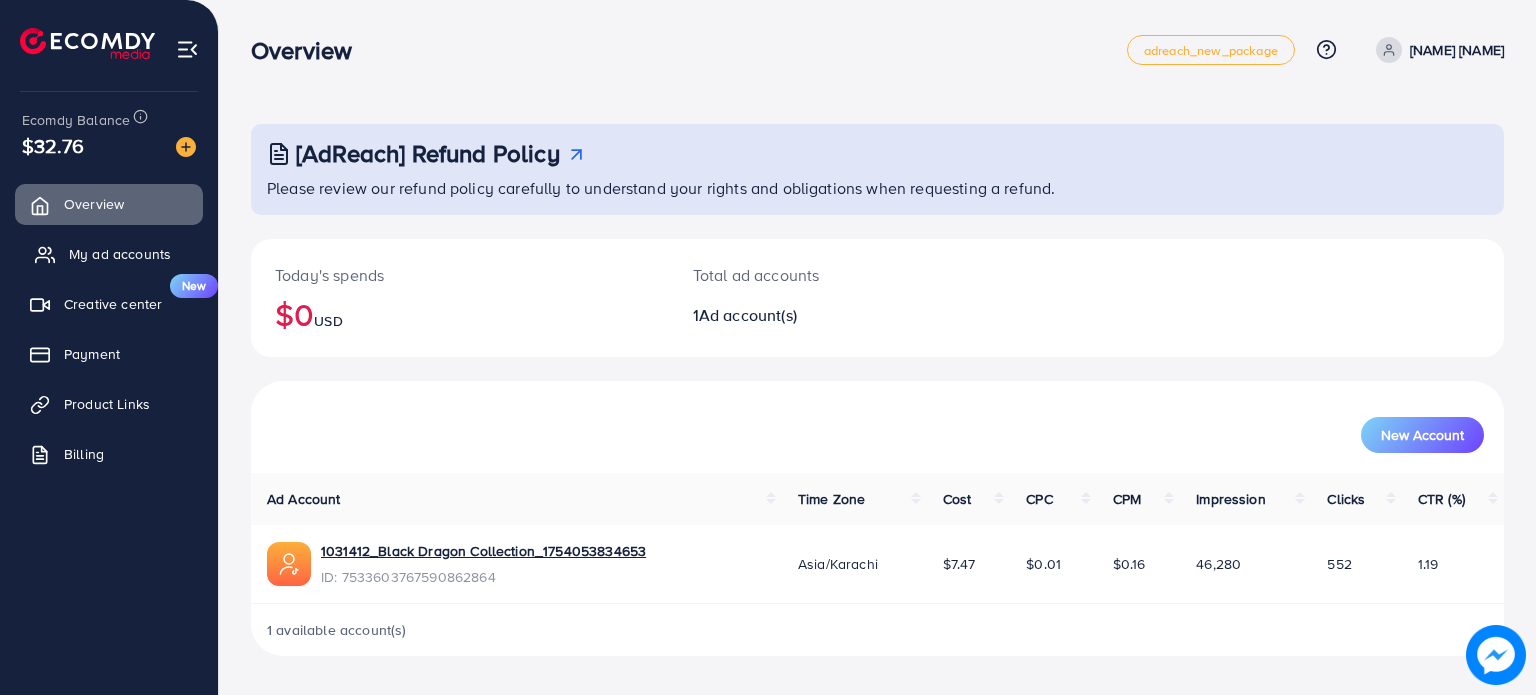 click on "My ad accounts" at bounding box center [109, 254] 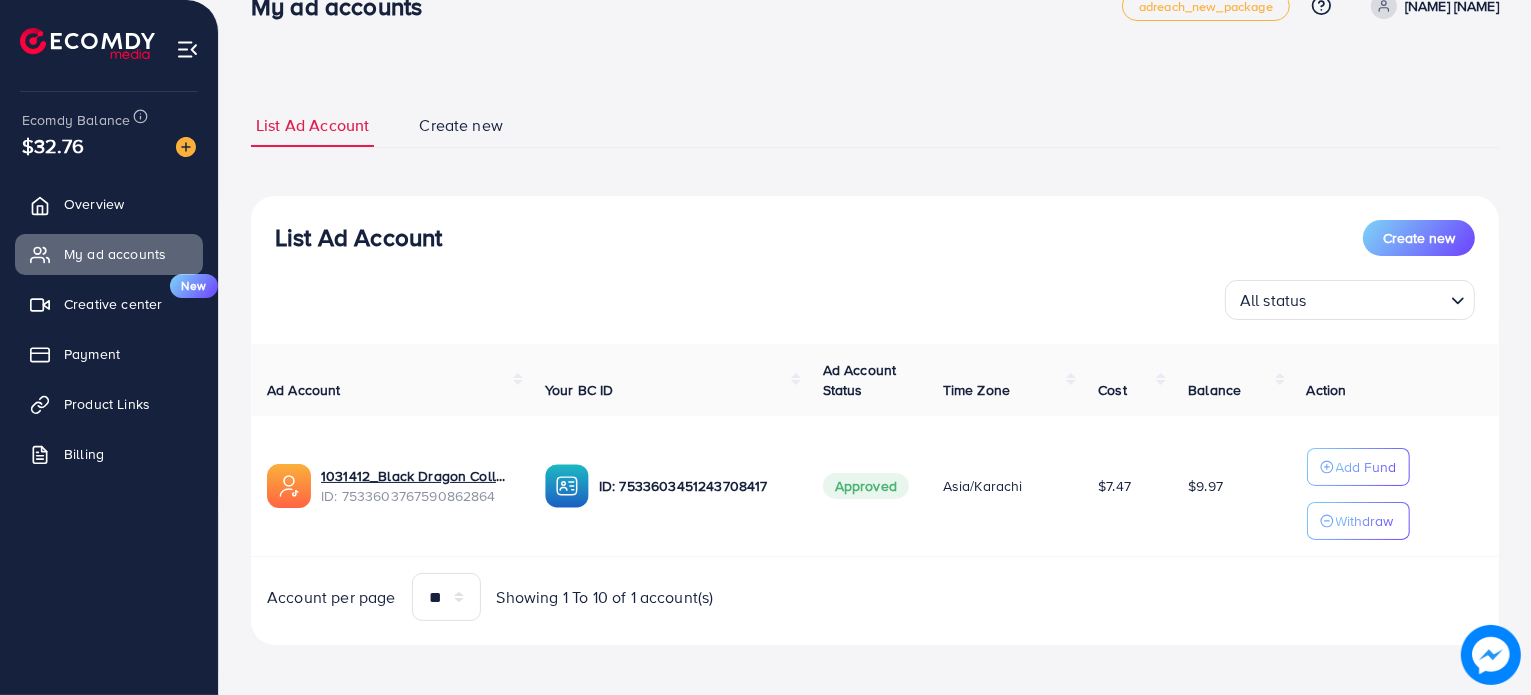 scroll, scrollTop: 48, scrollLeft: 0, axis: vertical 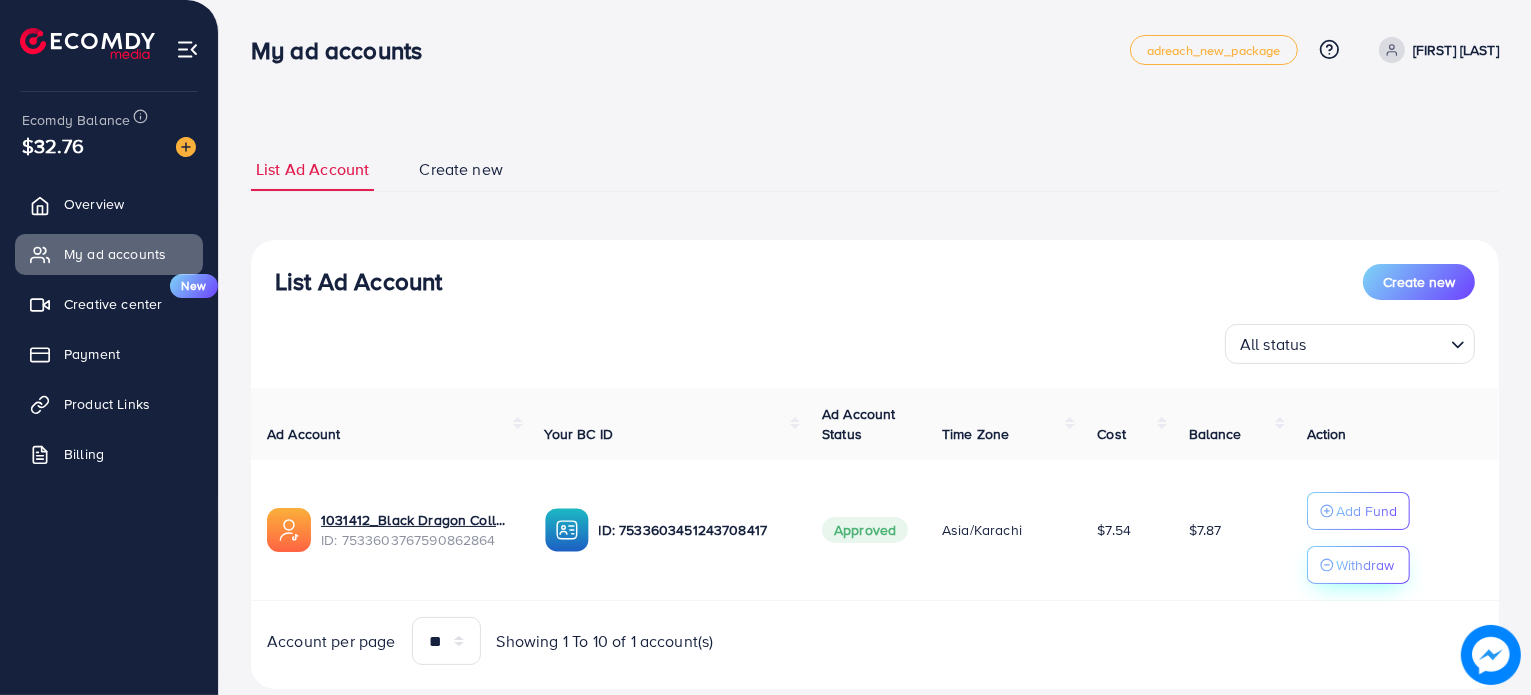 click on "Withdraw" at bounding box center [1365, 565] 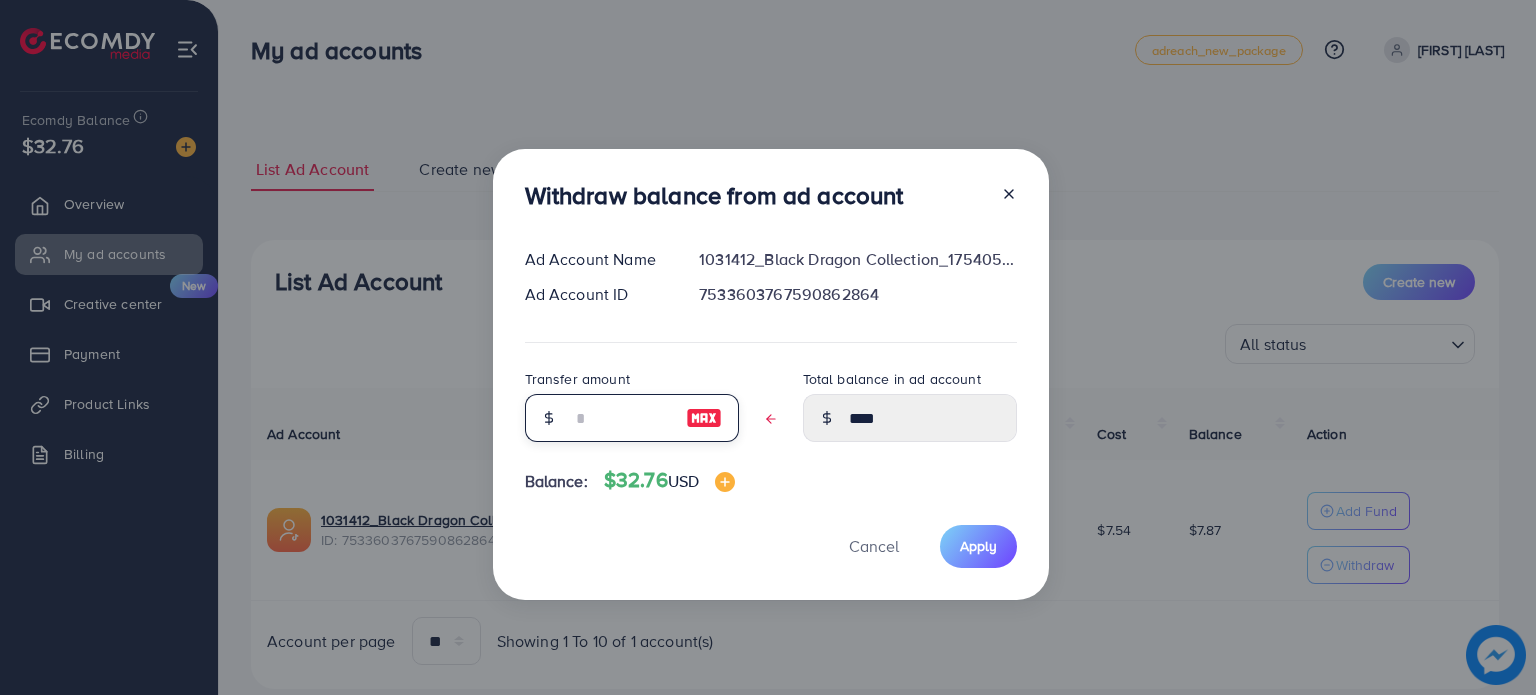 click at bounding box center [621, 418] 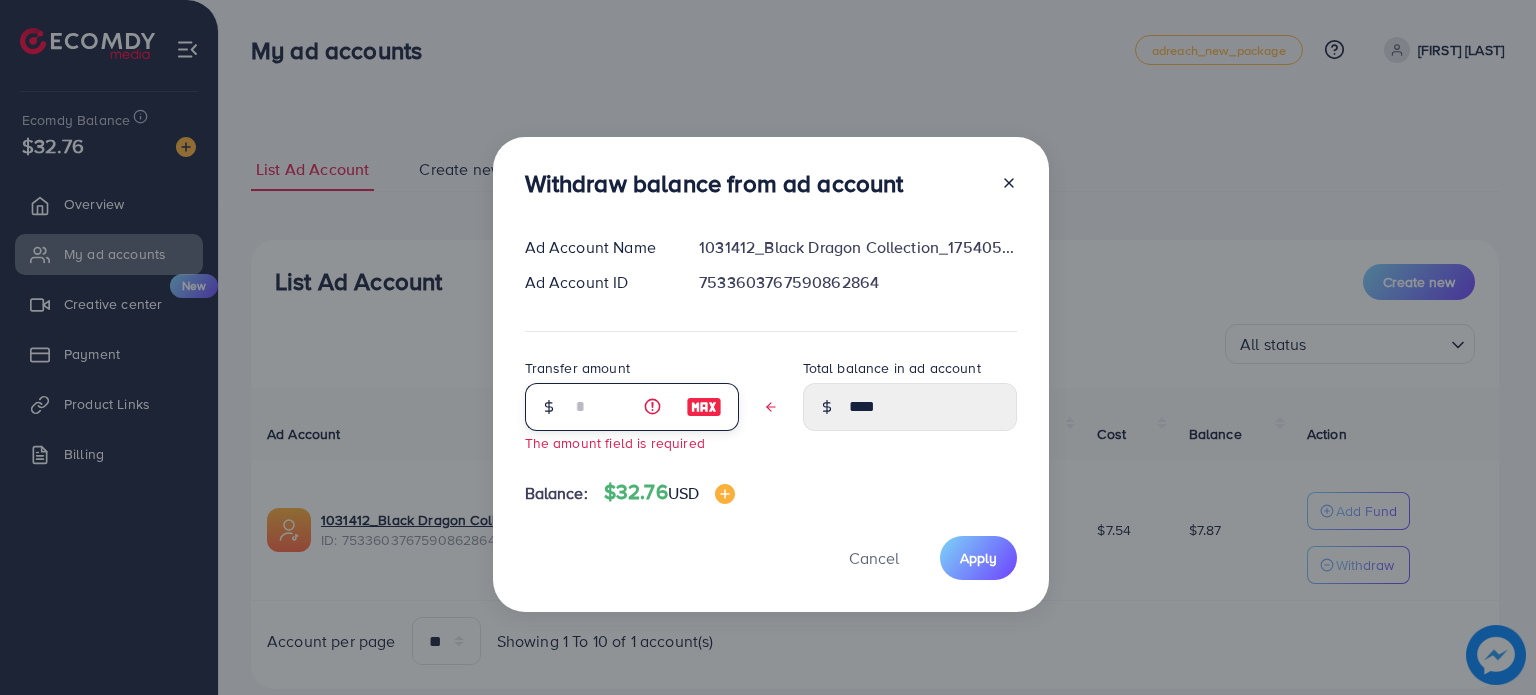 type on "*" 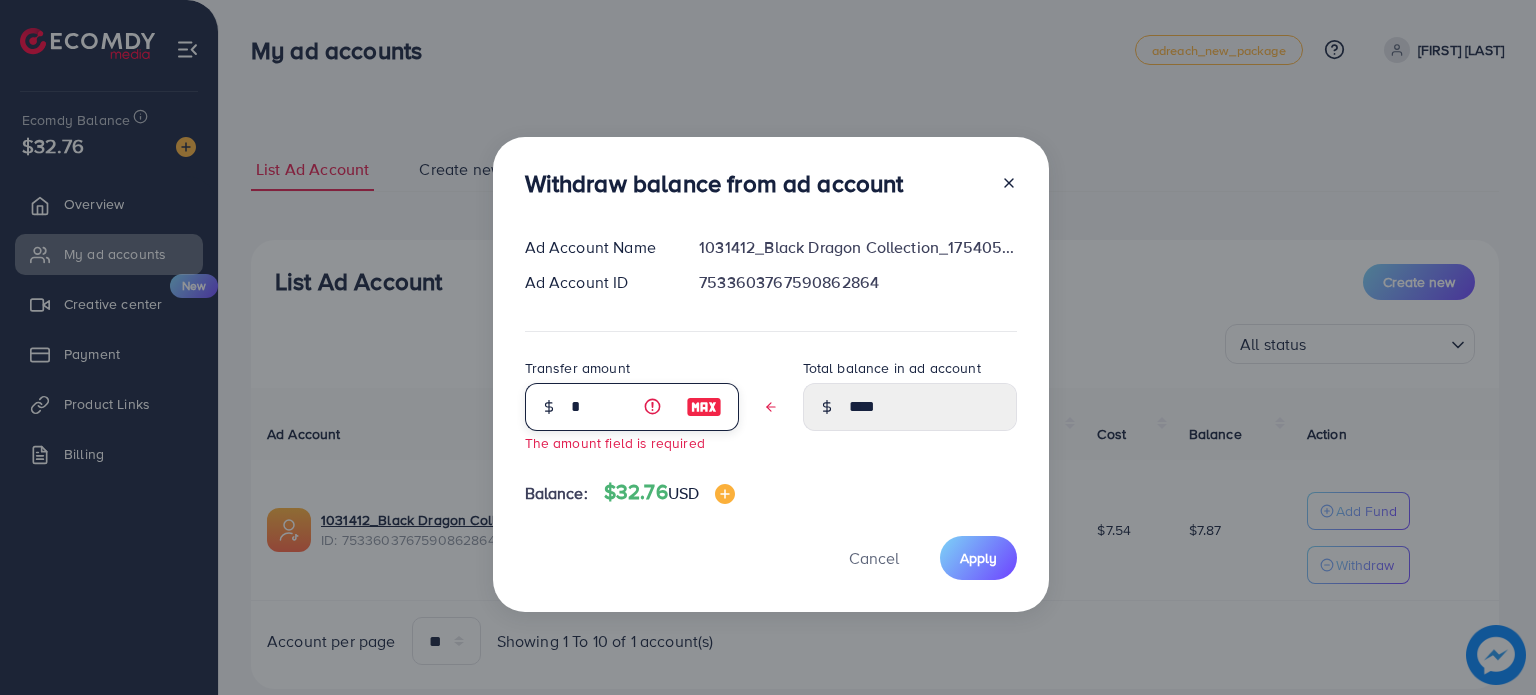 type on "****" 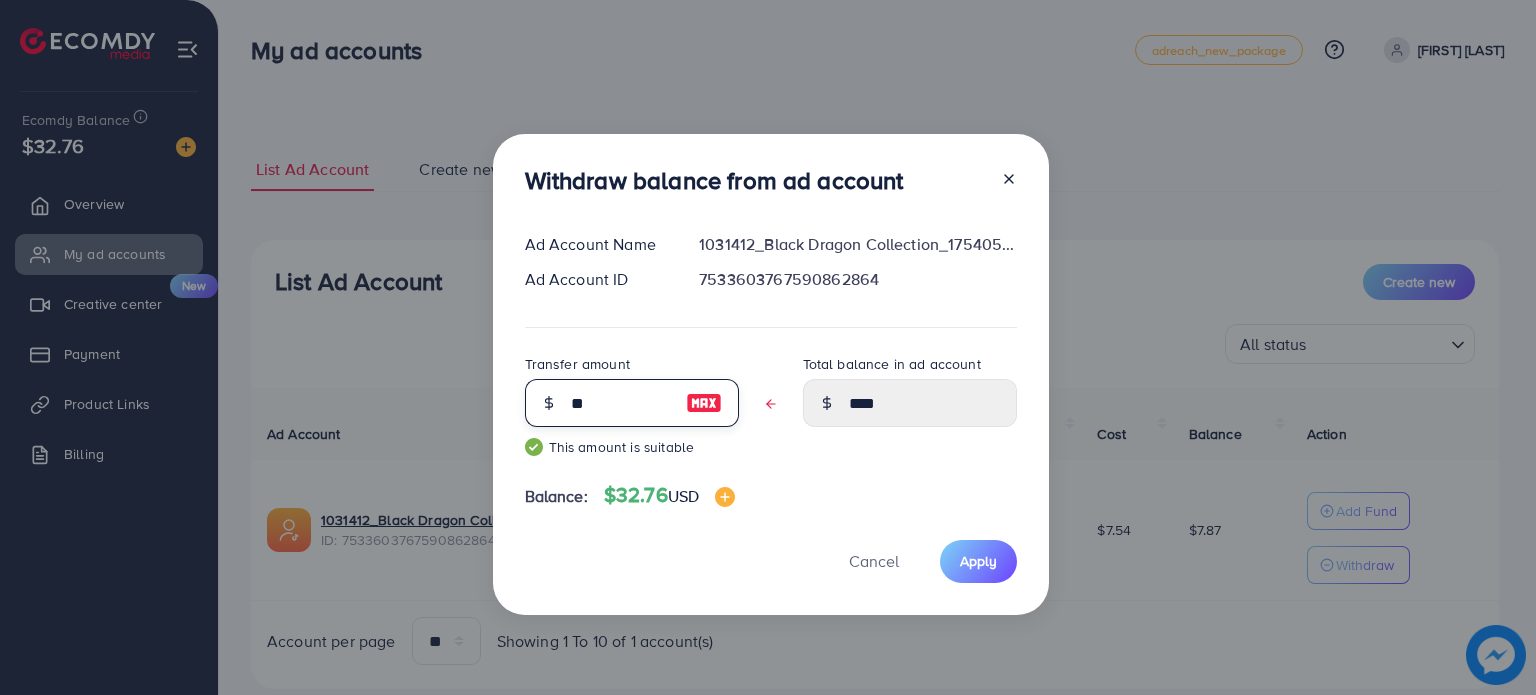 type on "***" 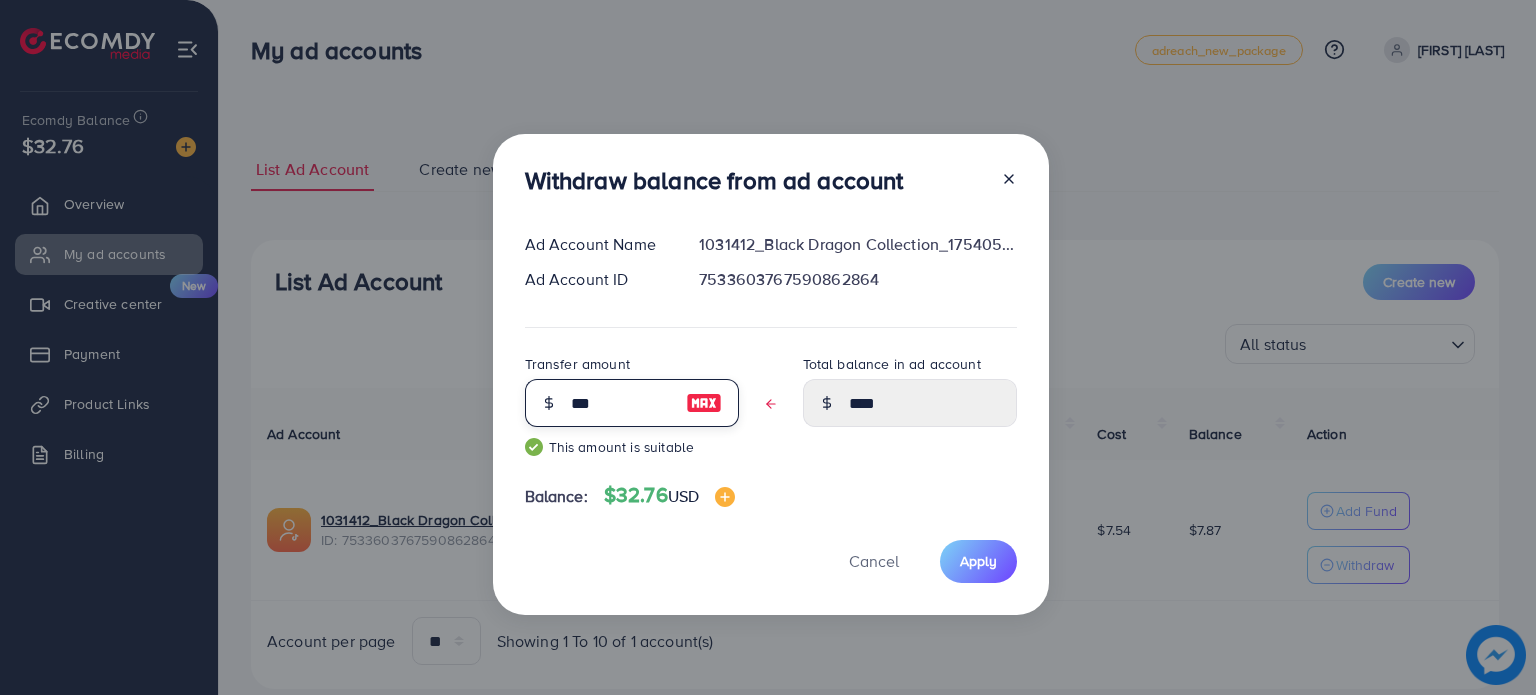 type on "****" 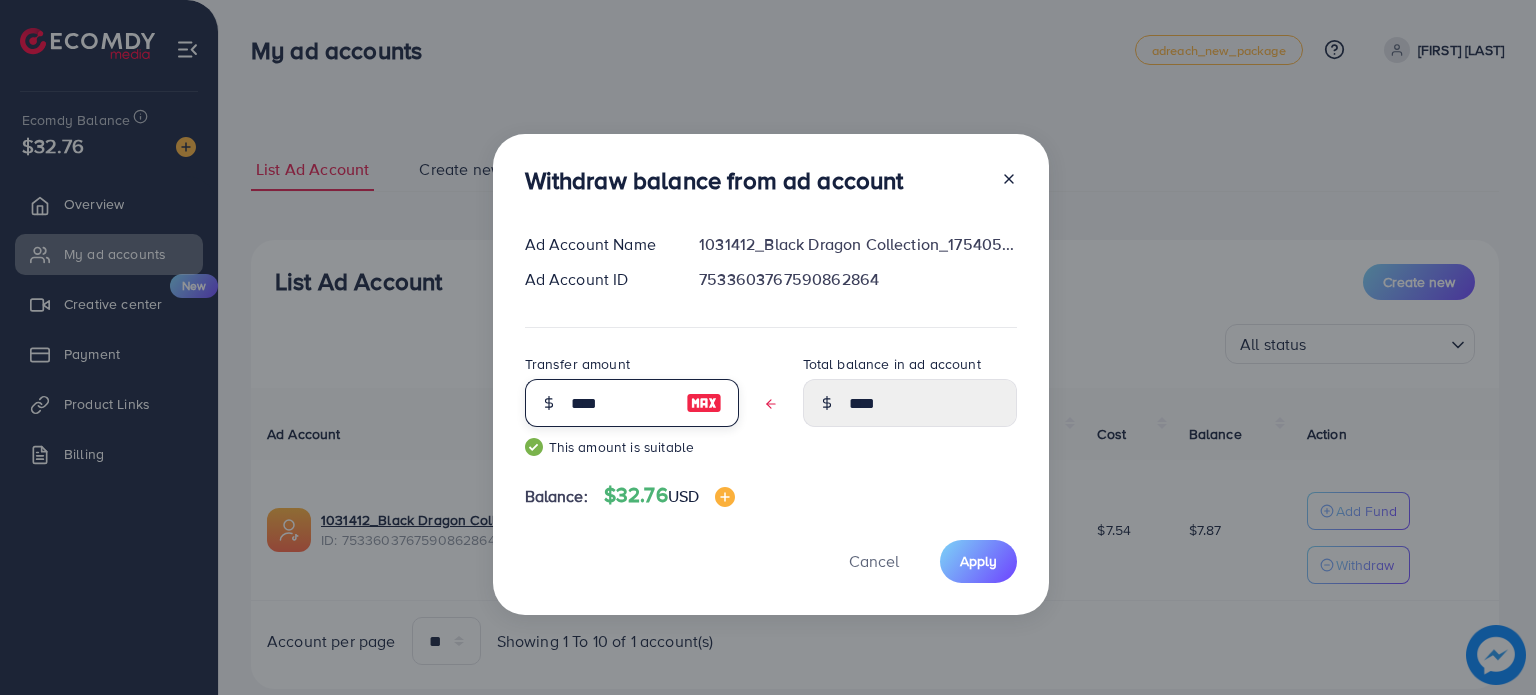 type on "****" 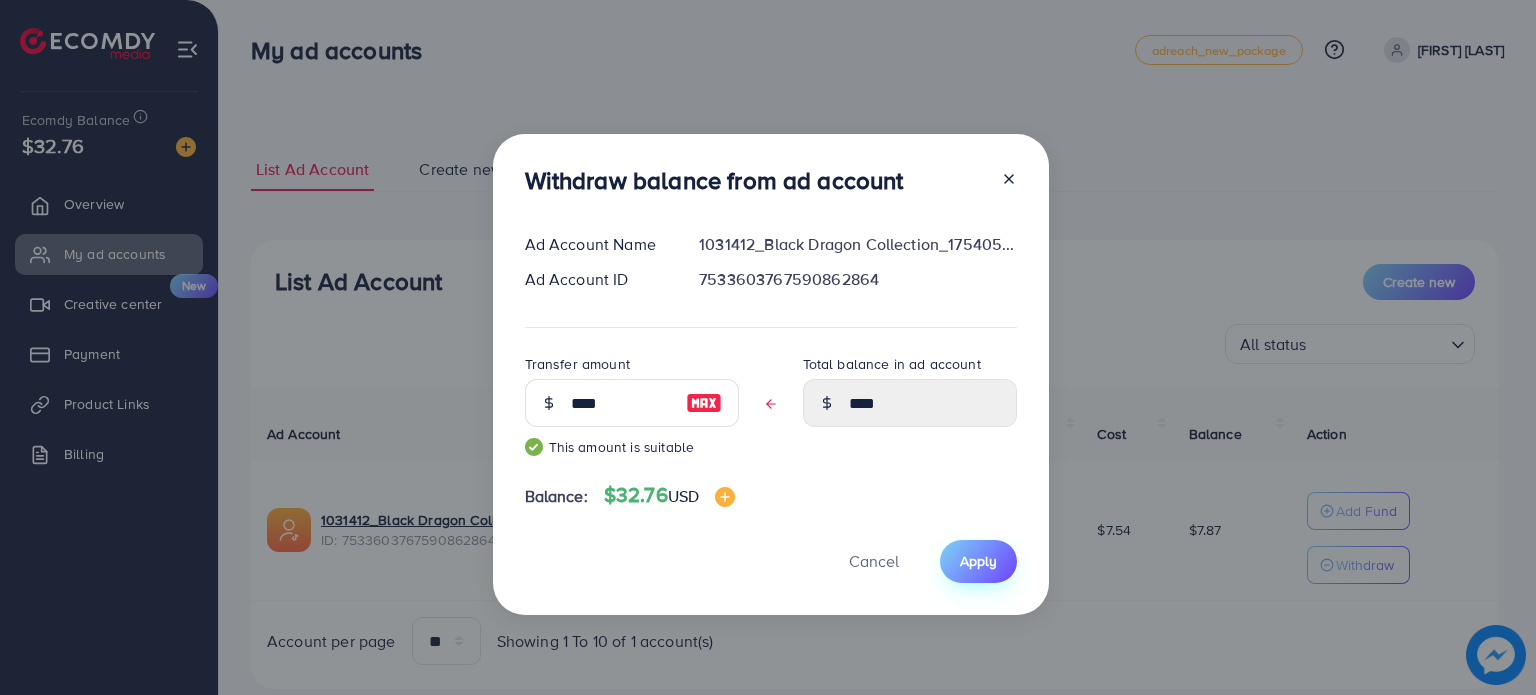 click on "Apply" at bounding box center (978, 561) 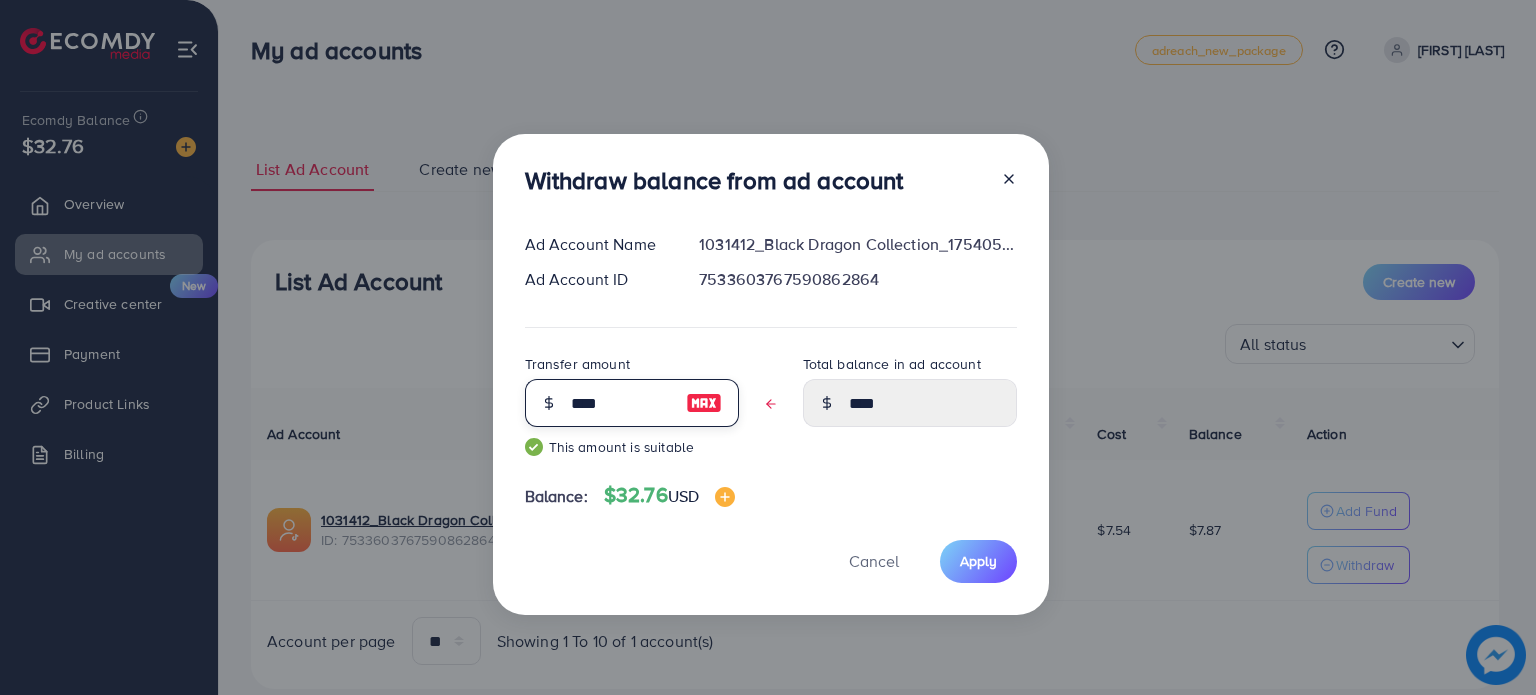 click on "****" at bounding box center (621, 403) 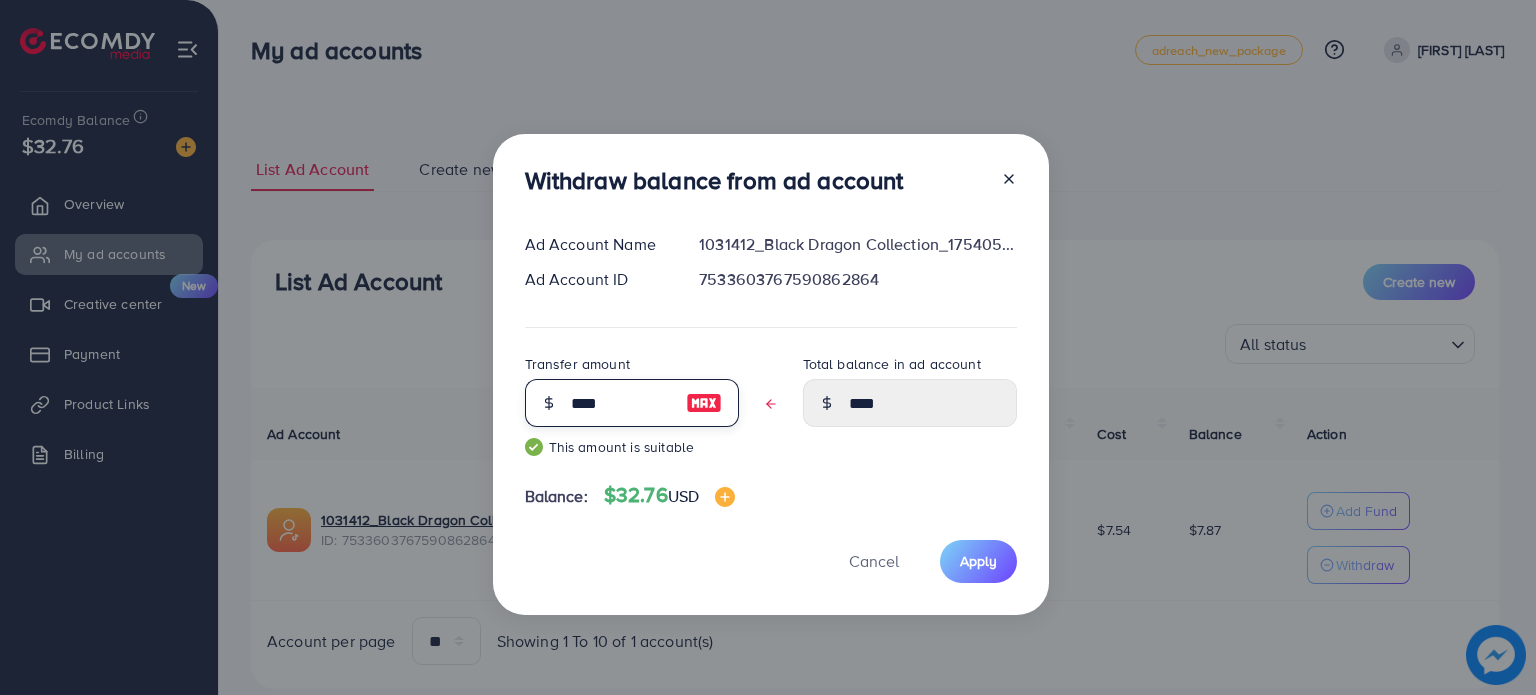 type on "***" 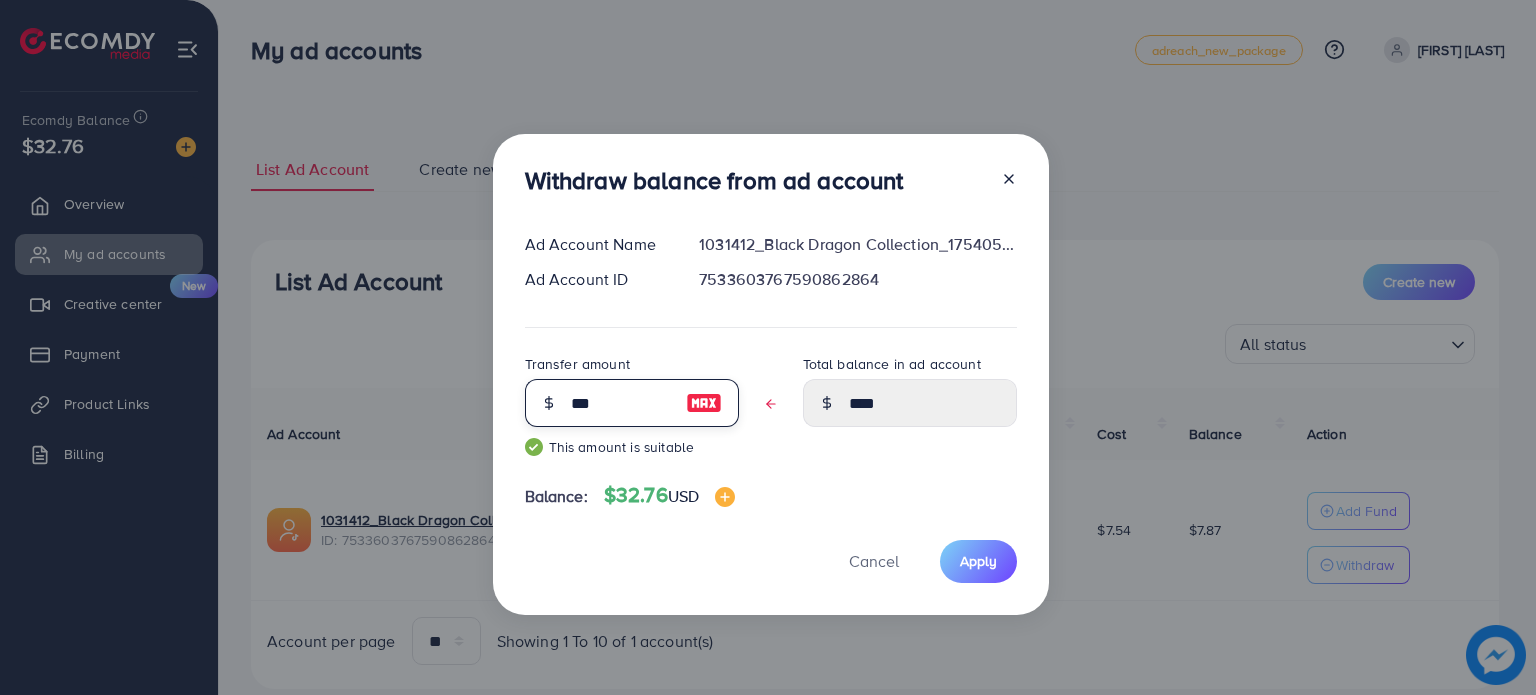 type on "****" 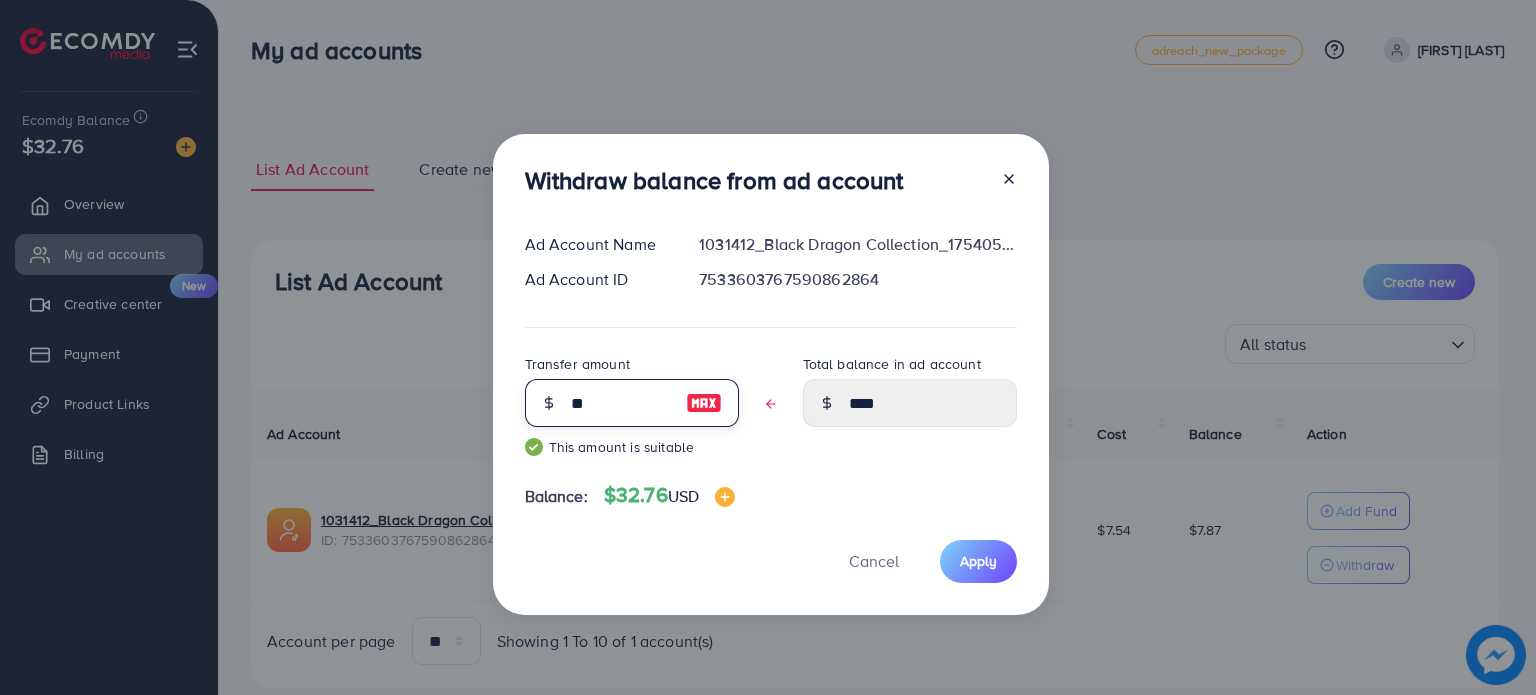 type on "****" 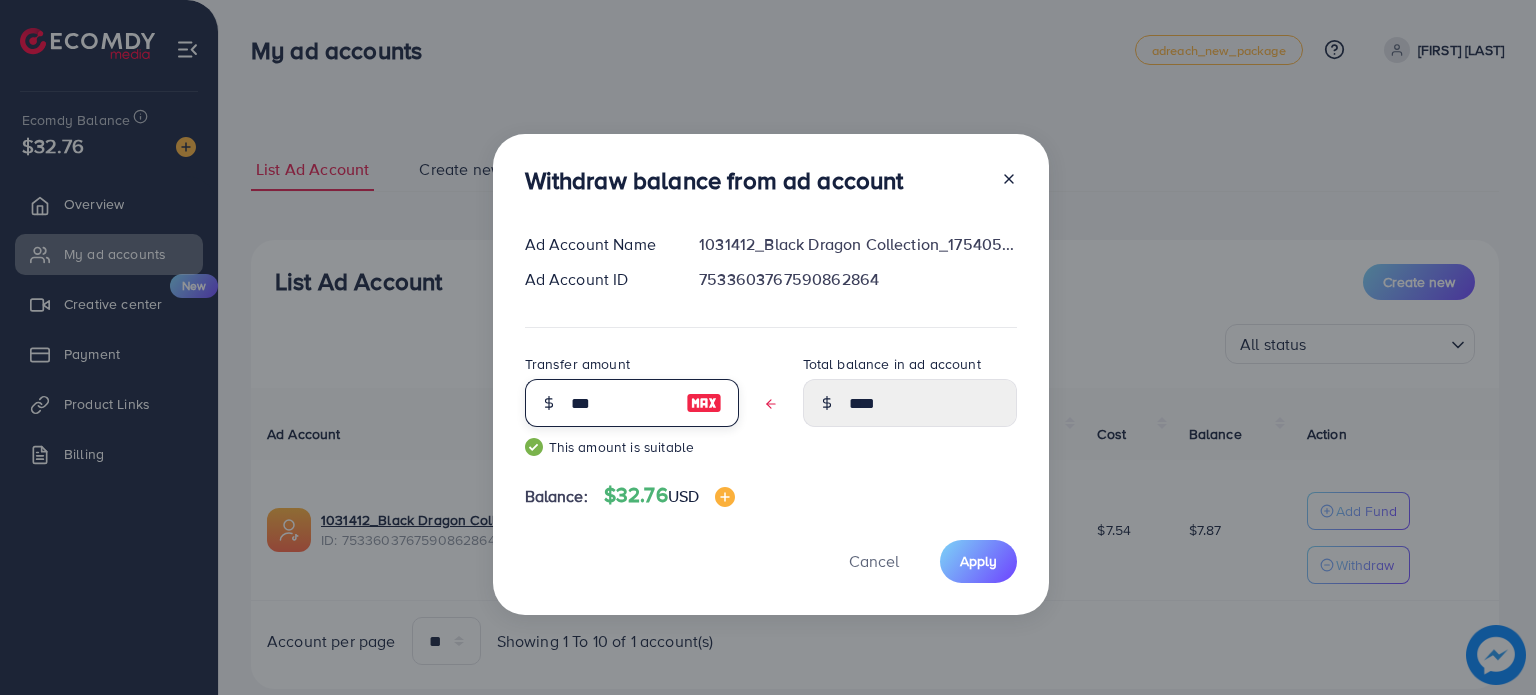 type on "****" 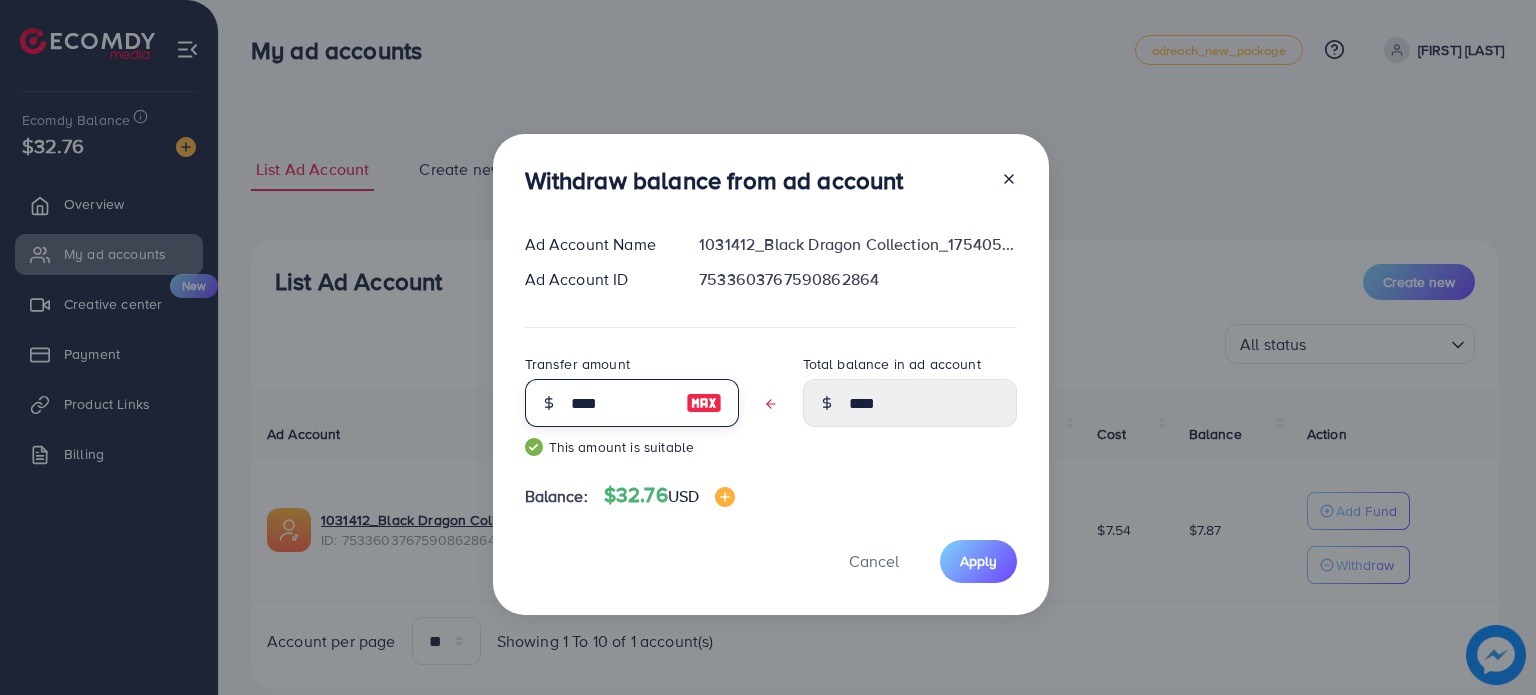 type on "****" 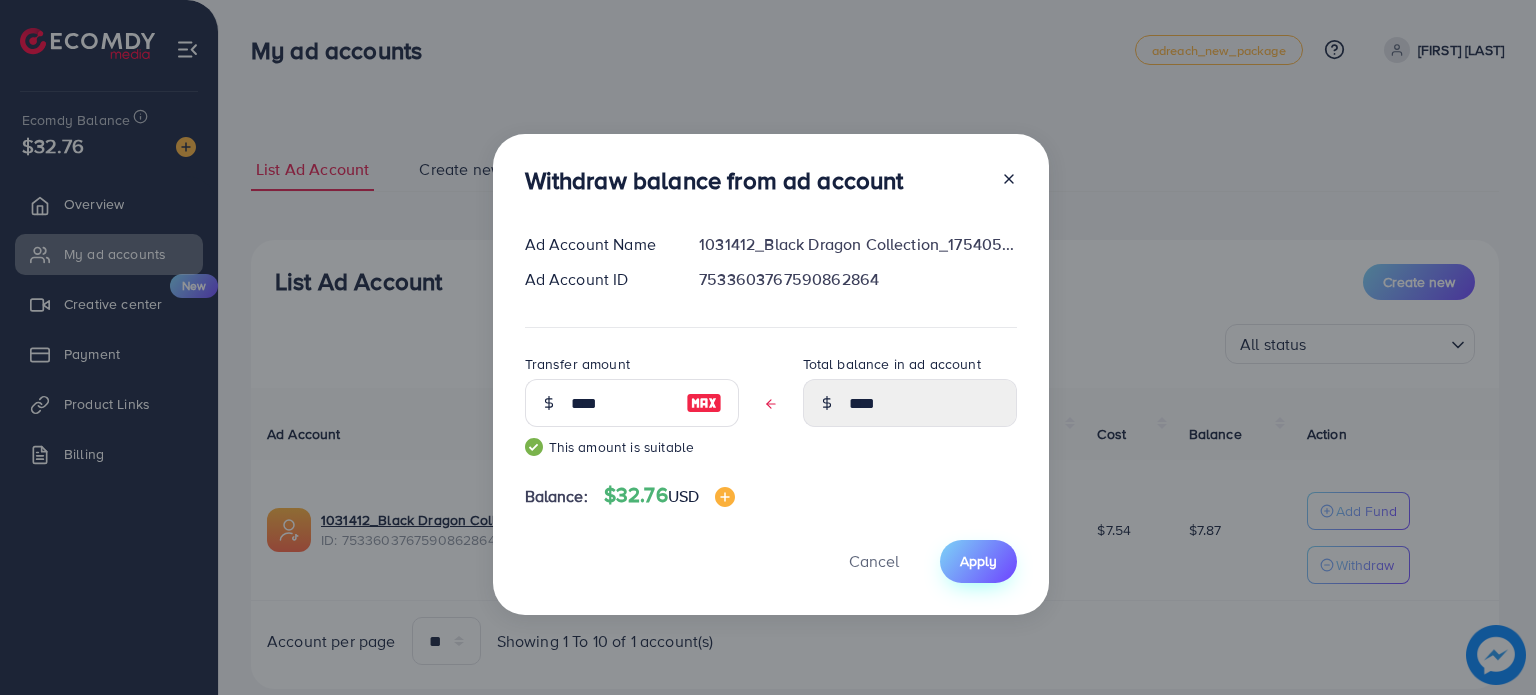 click on "Apply" at bounding box center [978, 561] 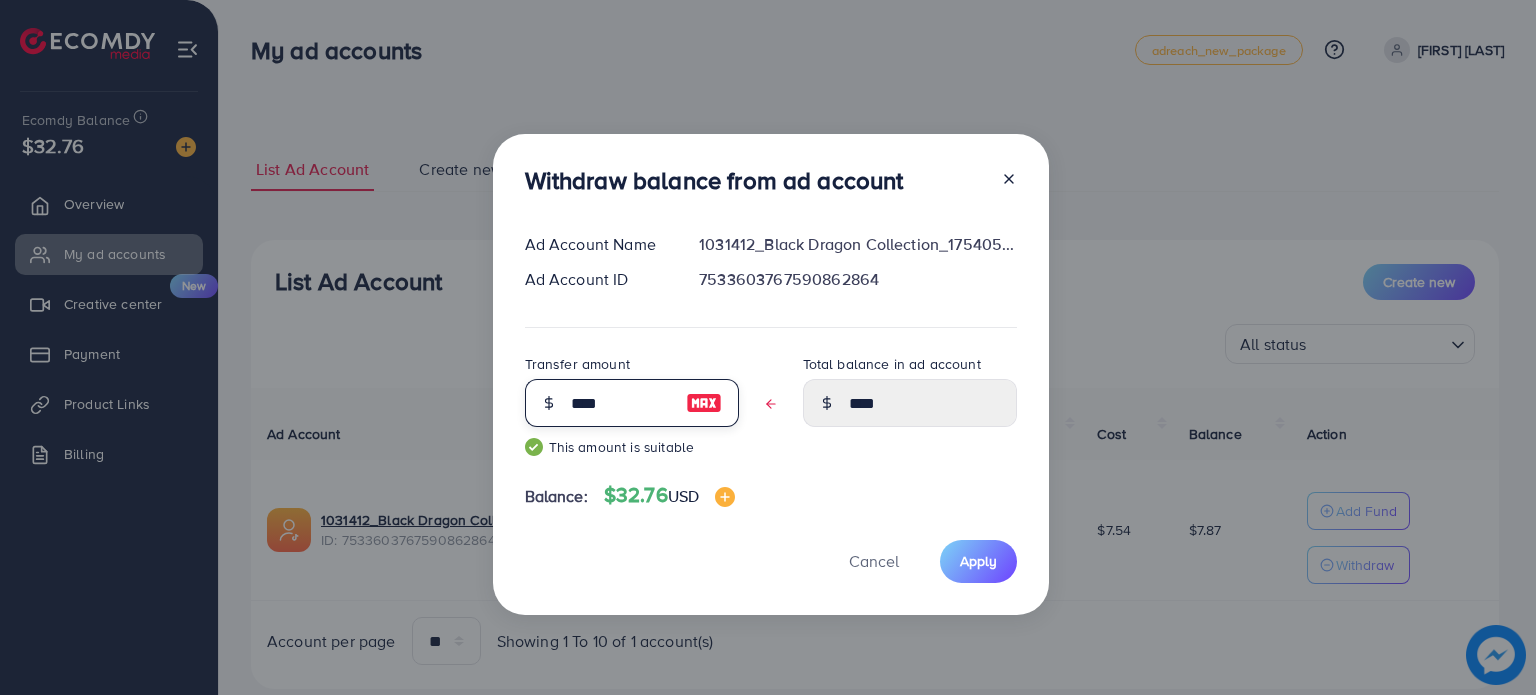 click on "****" at bounding box center (621, 403) 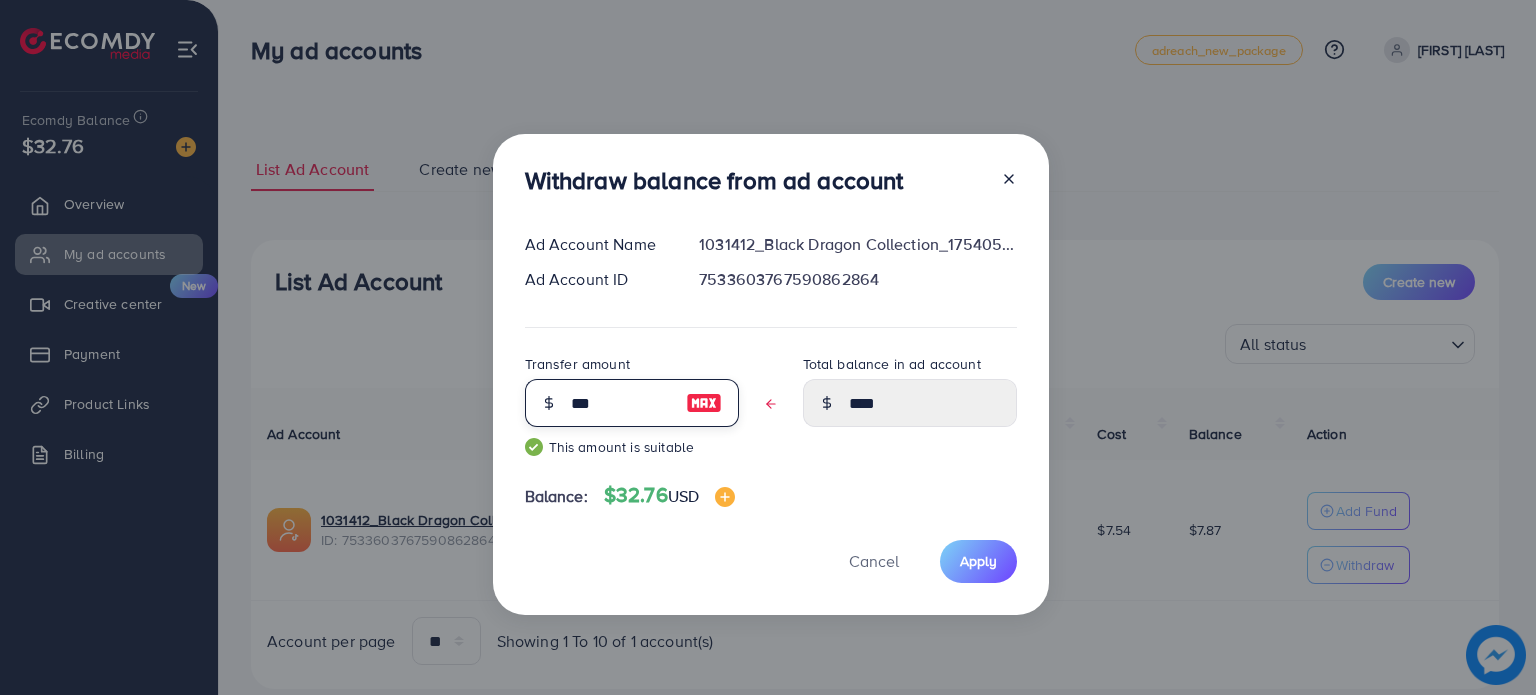 type on "****" 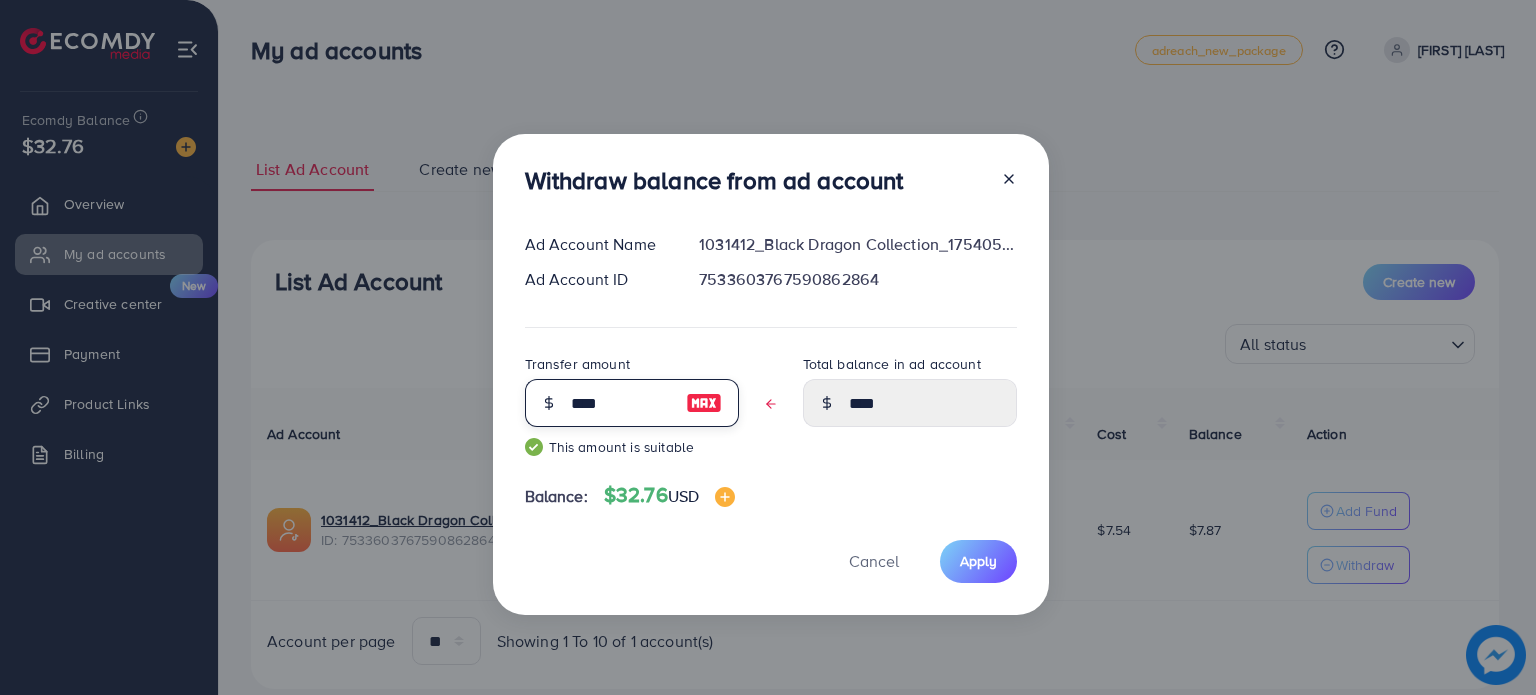 type on "****" 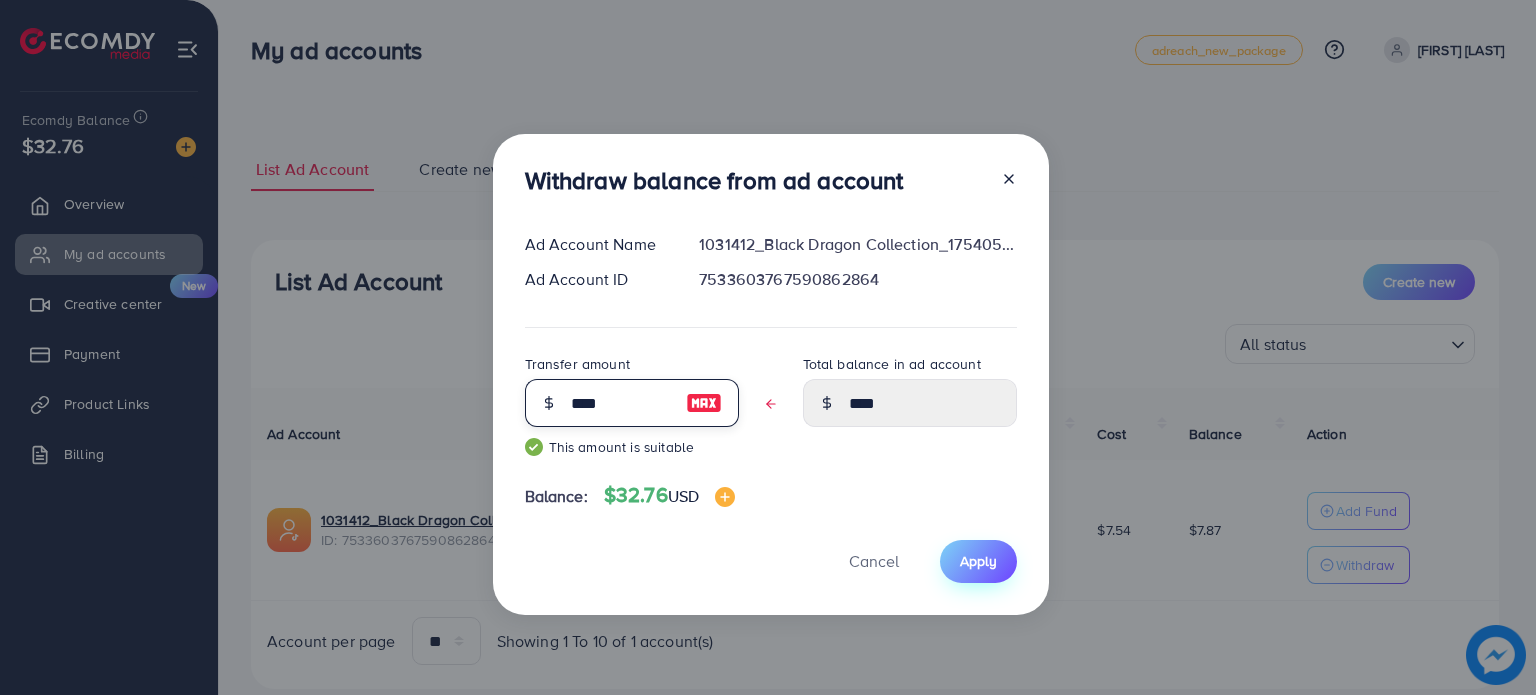 type on "****" 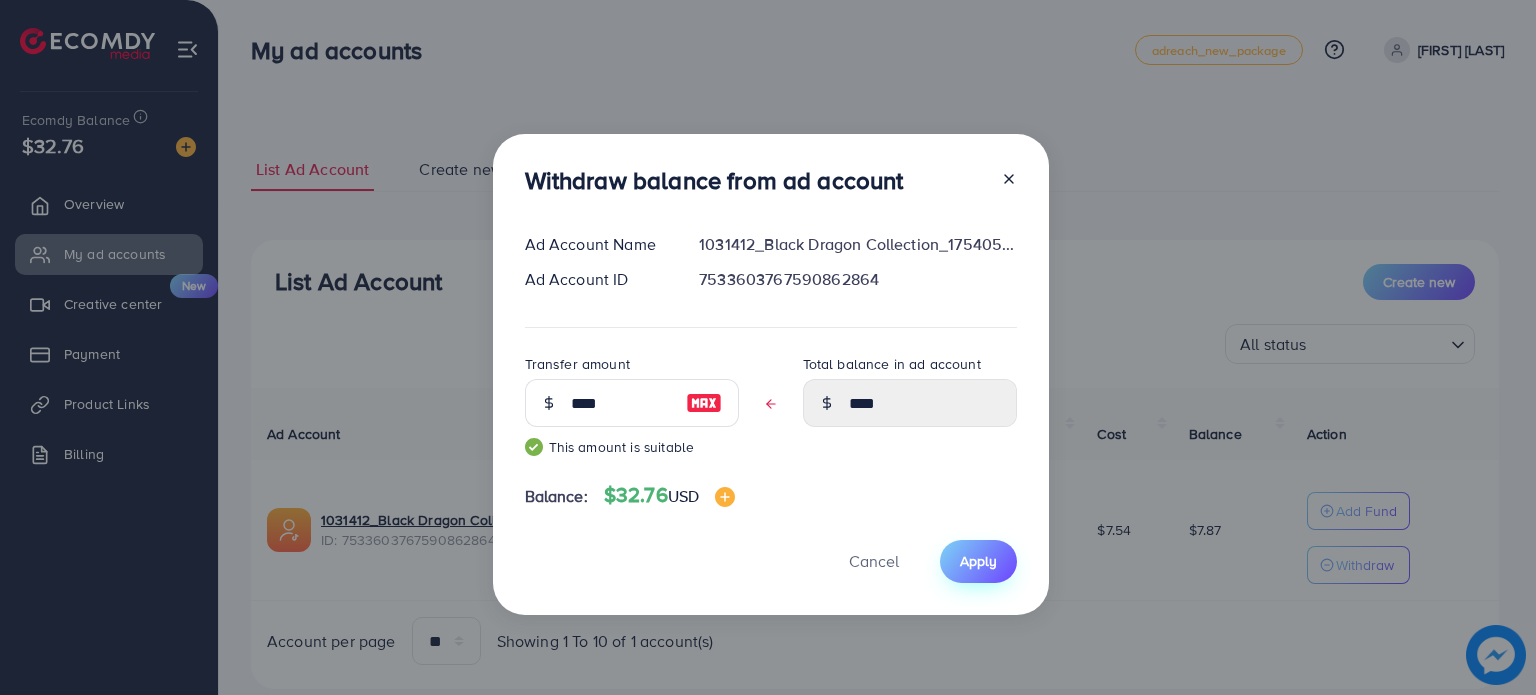 click on "Apply" at bounding box center (978, 561) 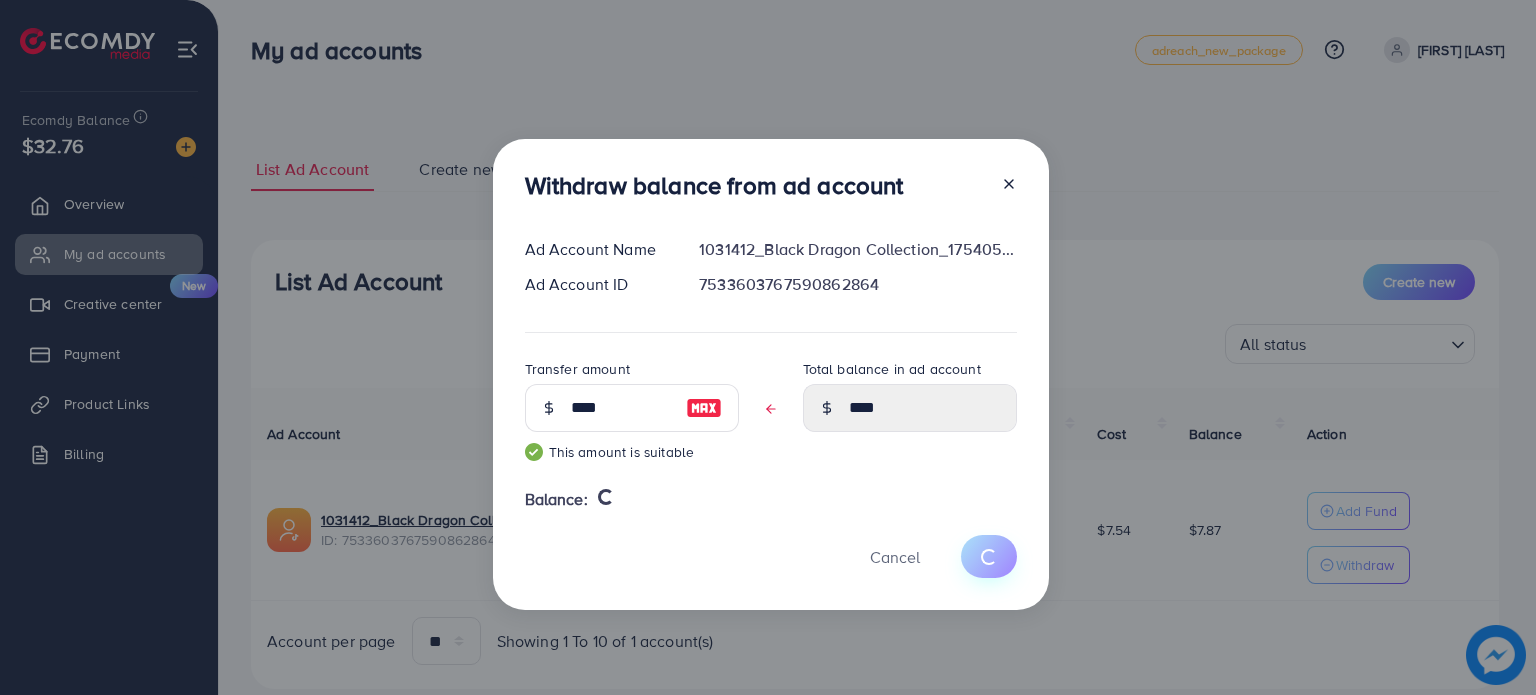 type 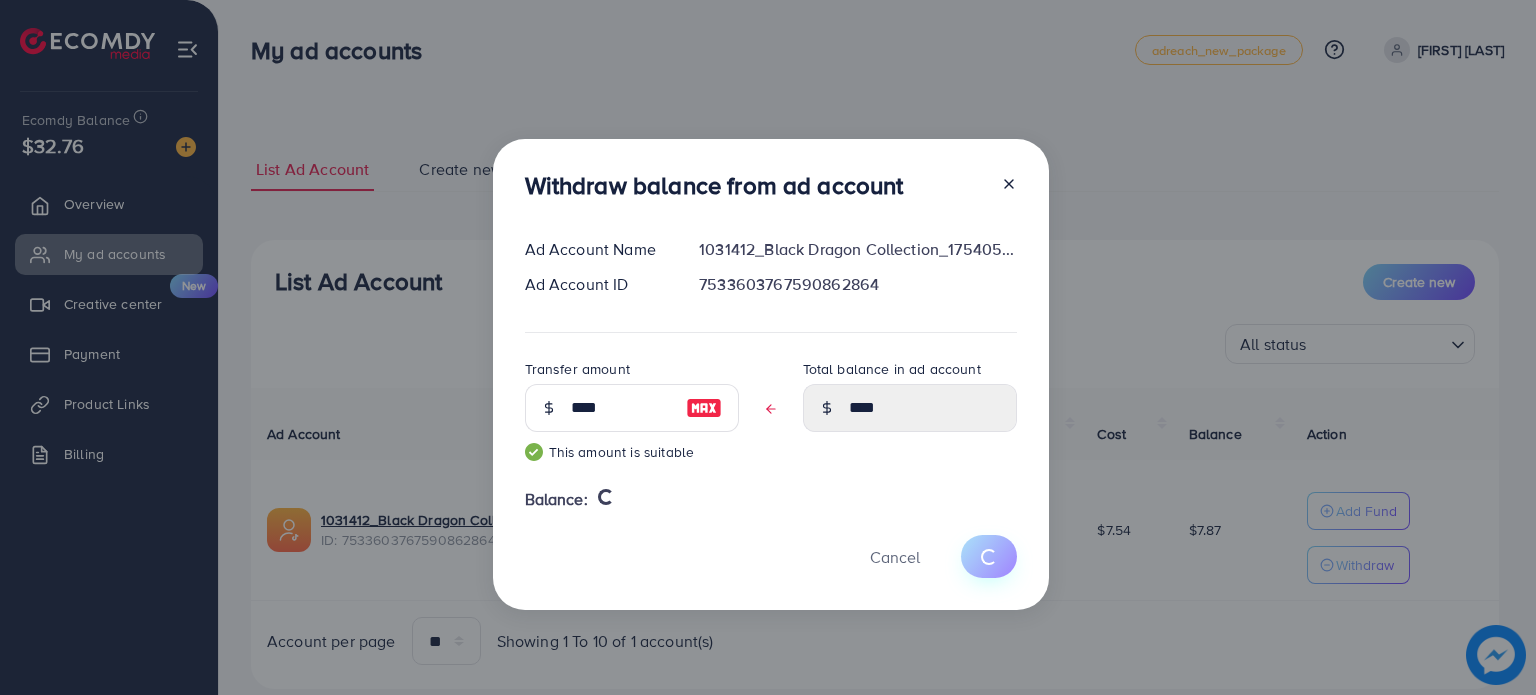 type on "****" 